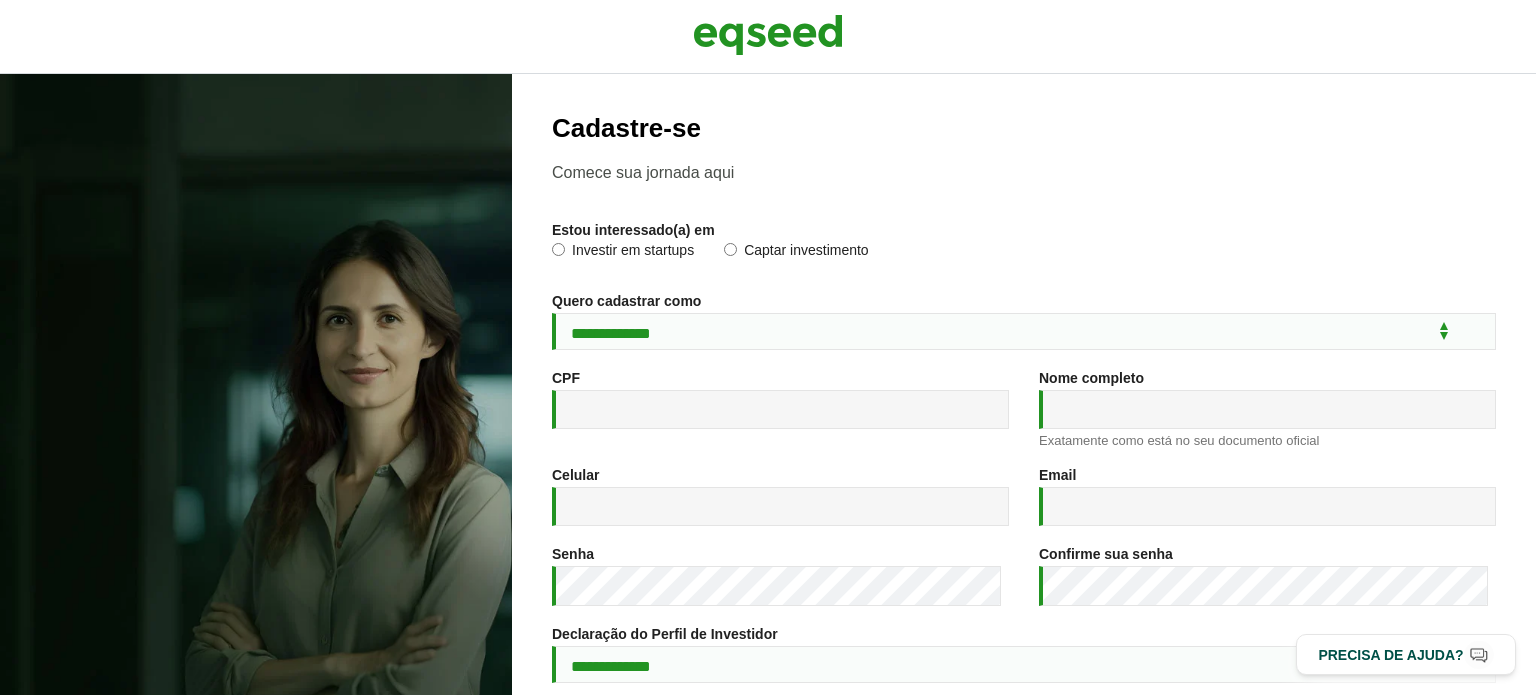 scroll, scrollTop: 0, scrollLeft: 0, axis: both 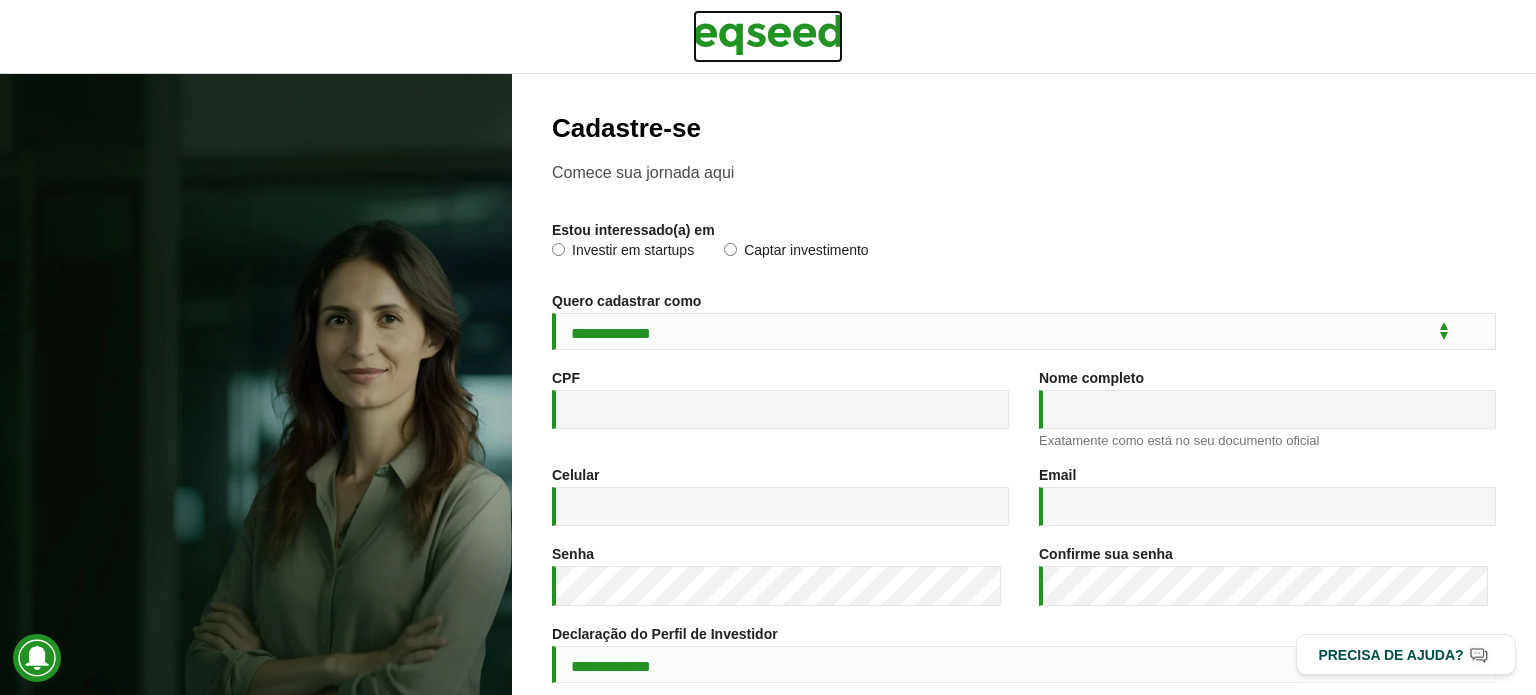 click at bounding box center [768, 35] 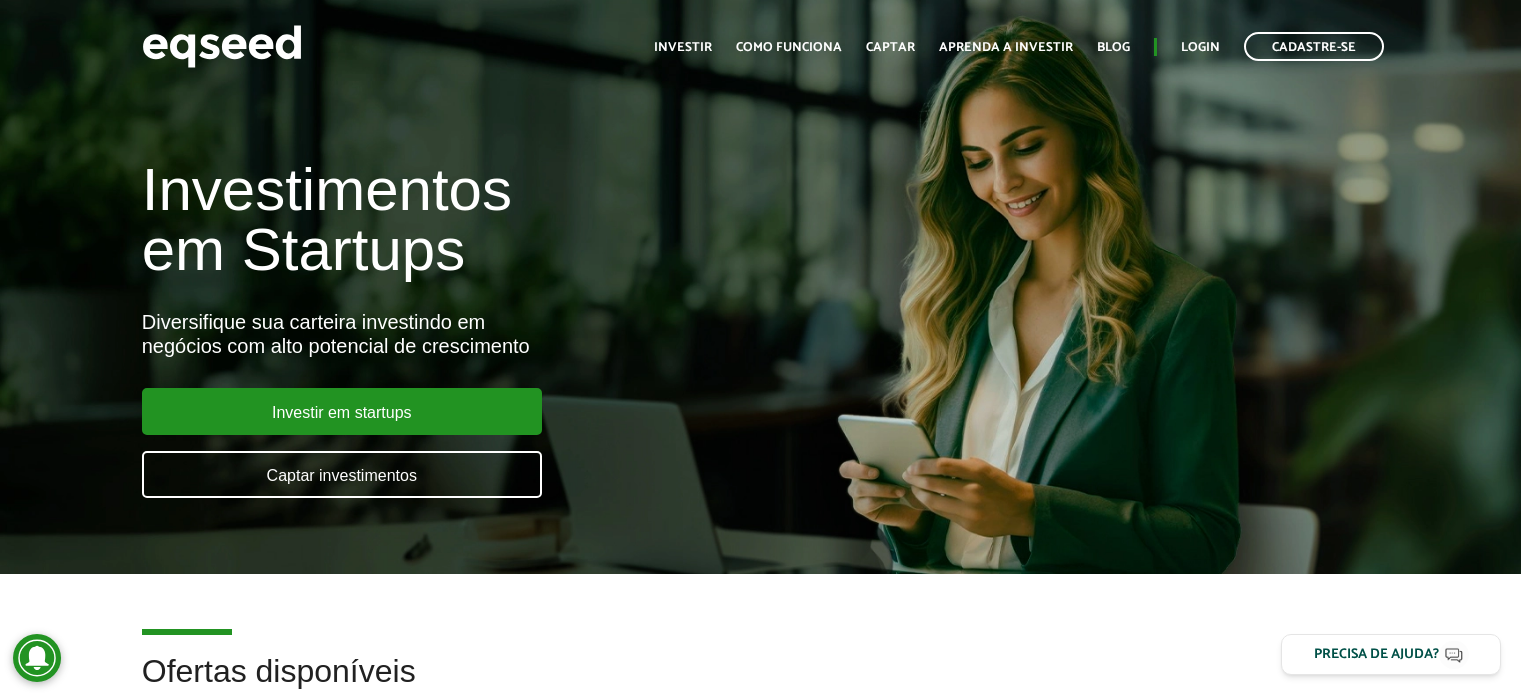 scroll, scrollTop: 0, scrollLeft: 0, axis: both 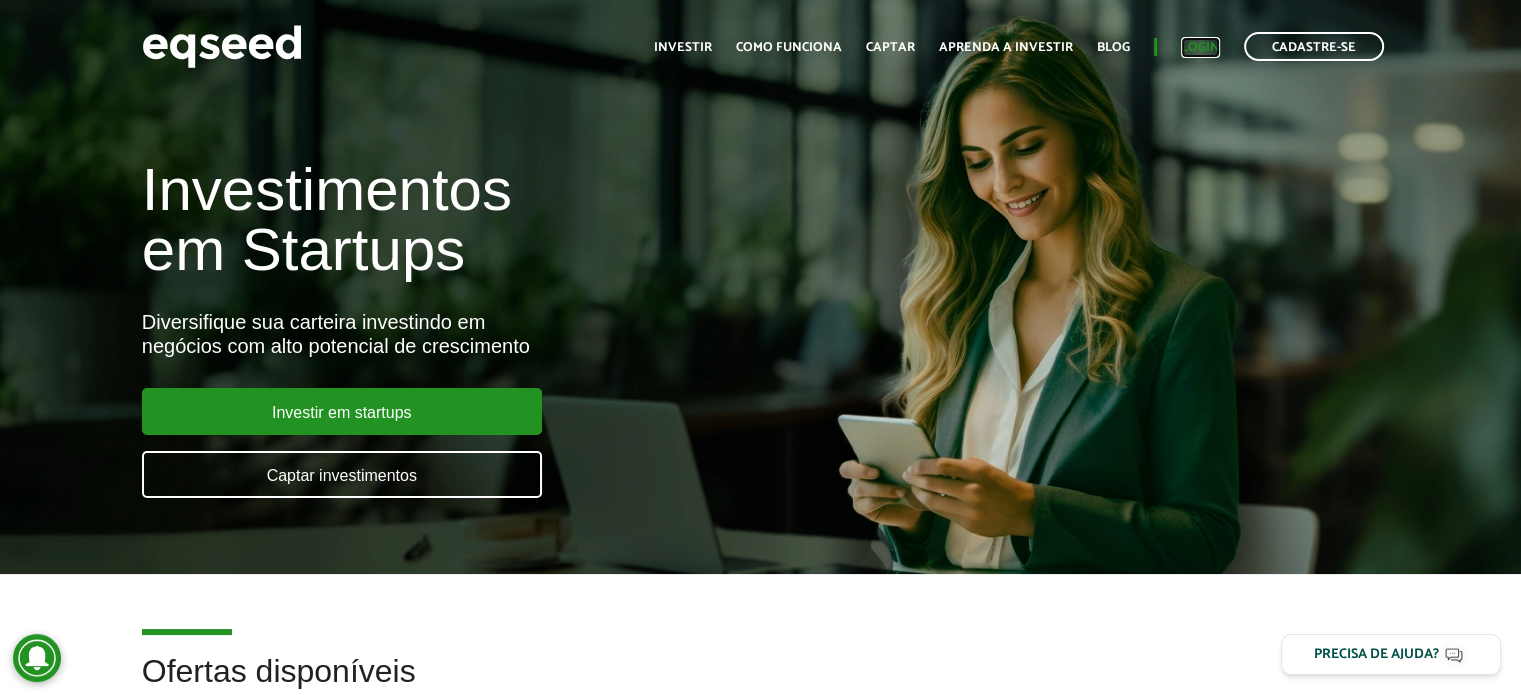 click on "Login" at bounding box center [1200, 47] 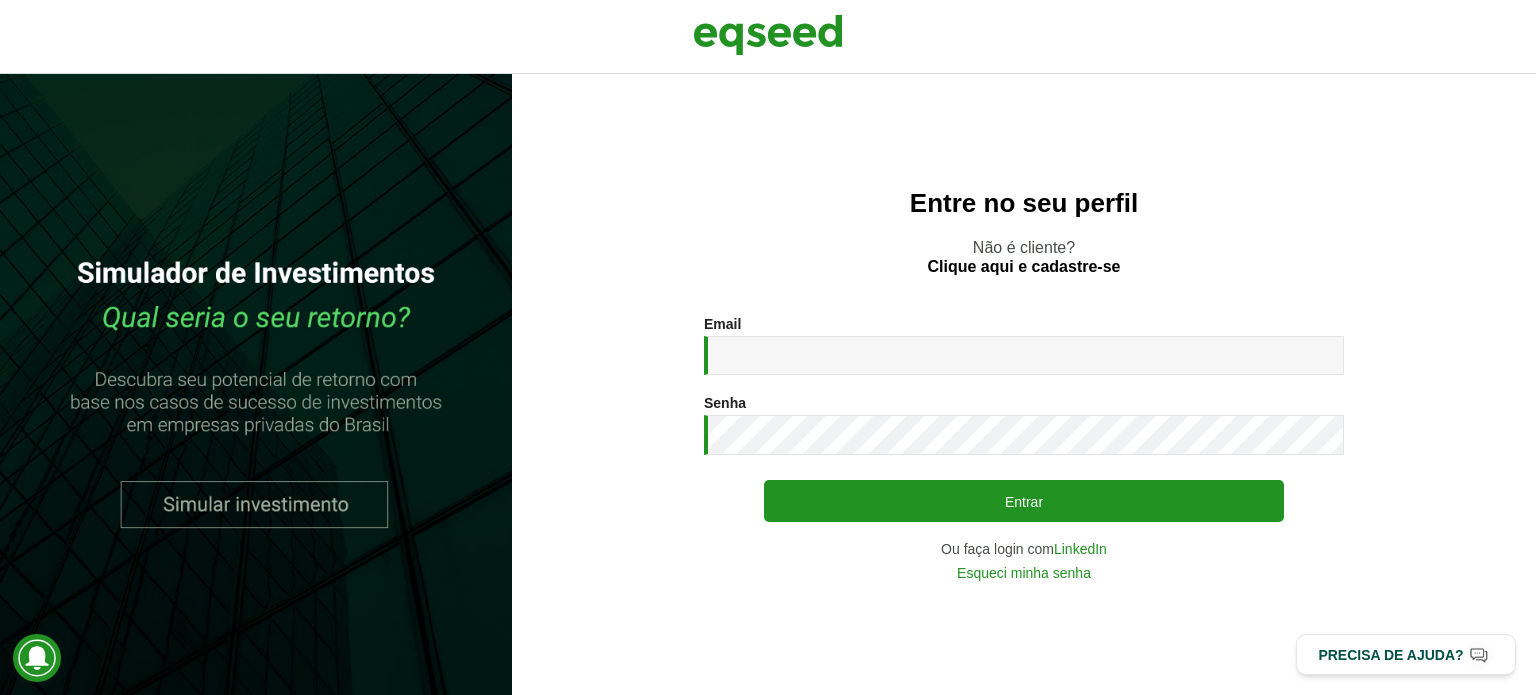 scroll, scrollTop: 0, scrollLeft: 0, axis: both 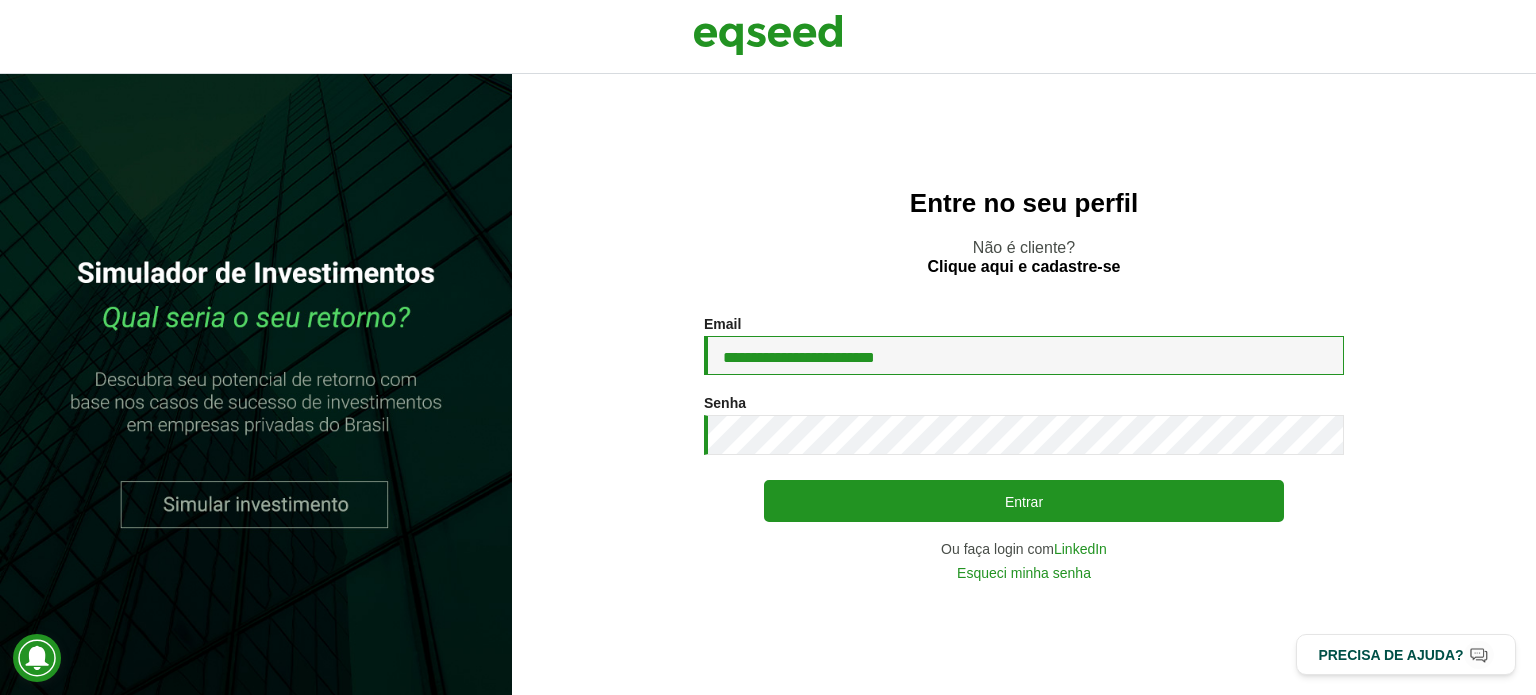 click on "**********" at bounding box center (1024, 355) 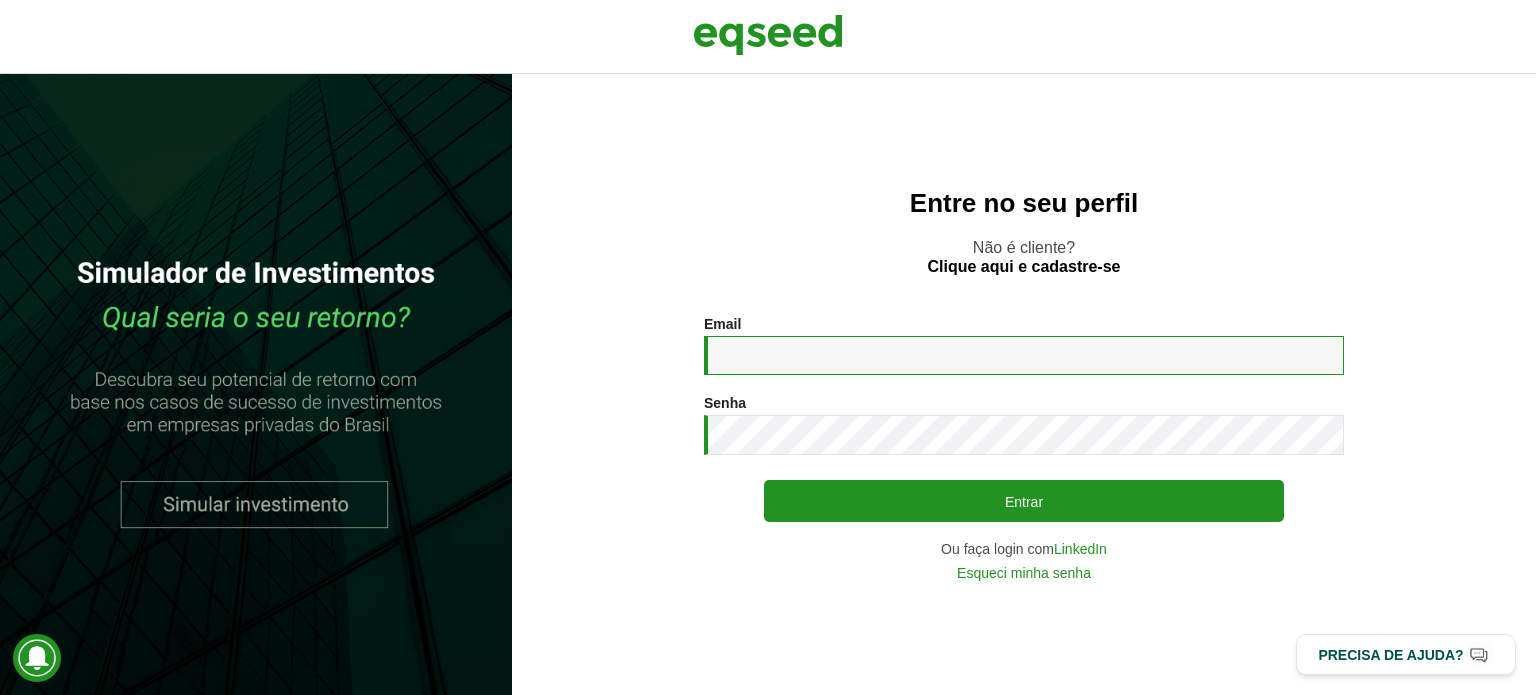 paste on "**********" 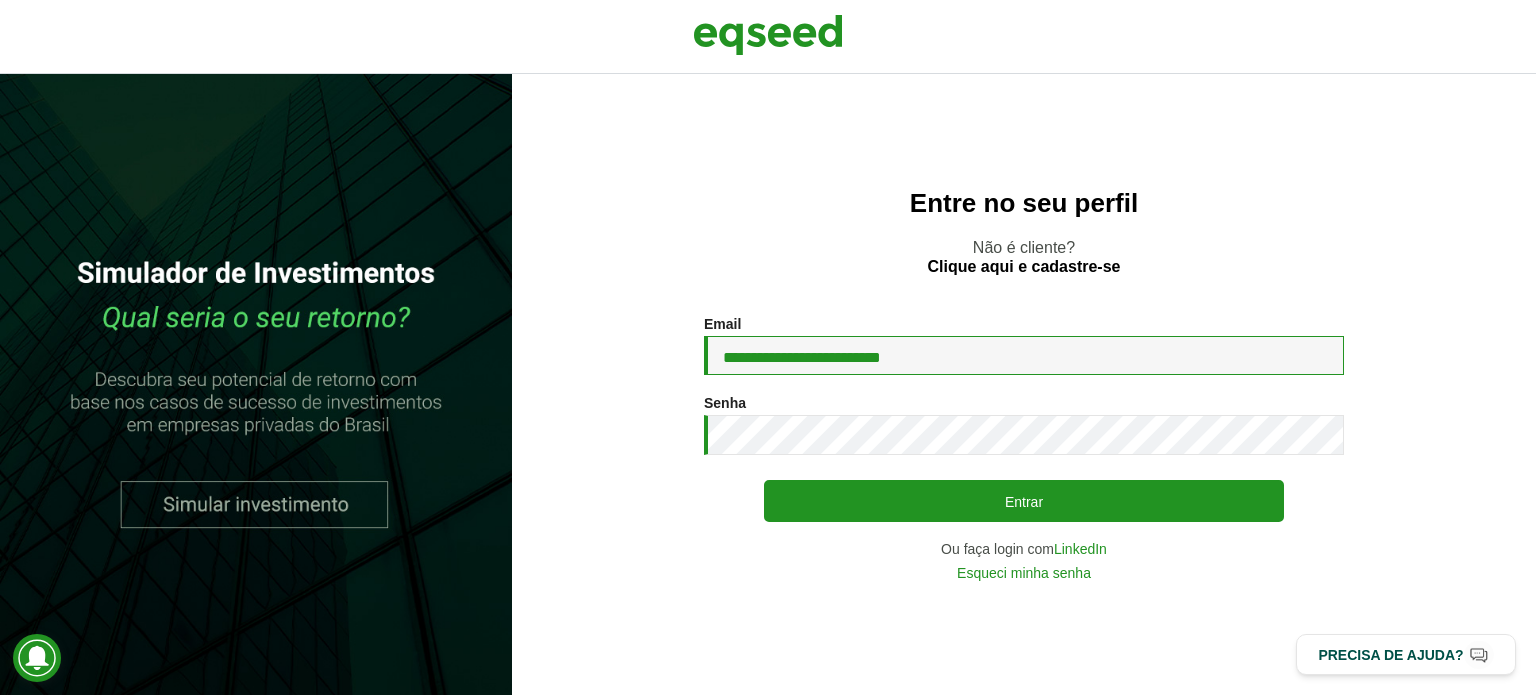 type on "**********" 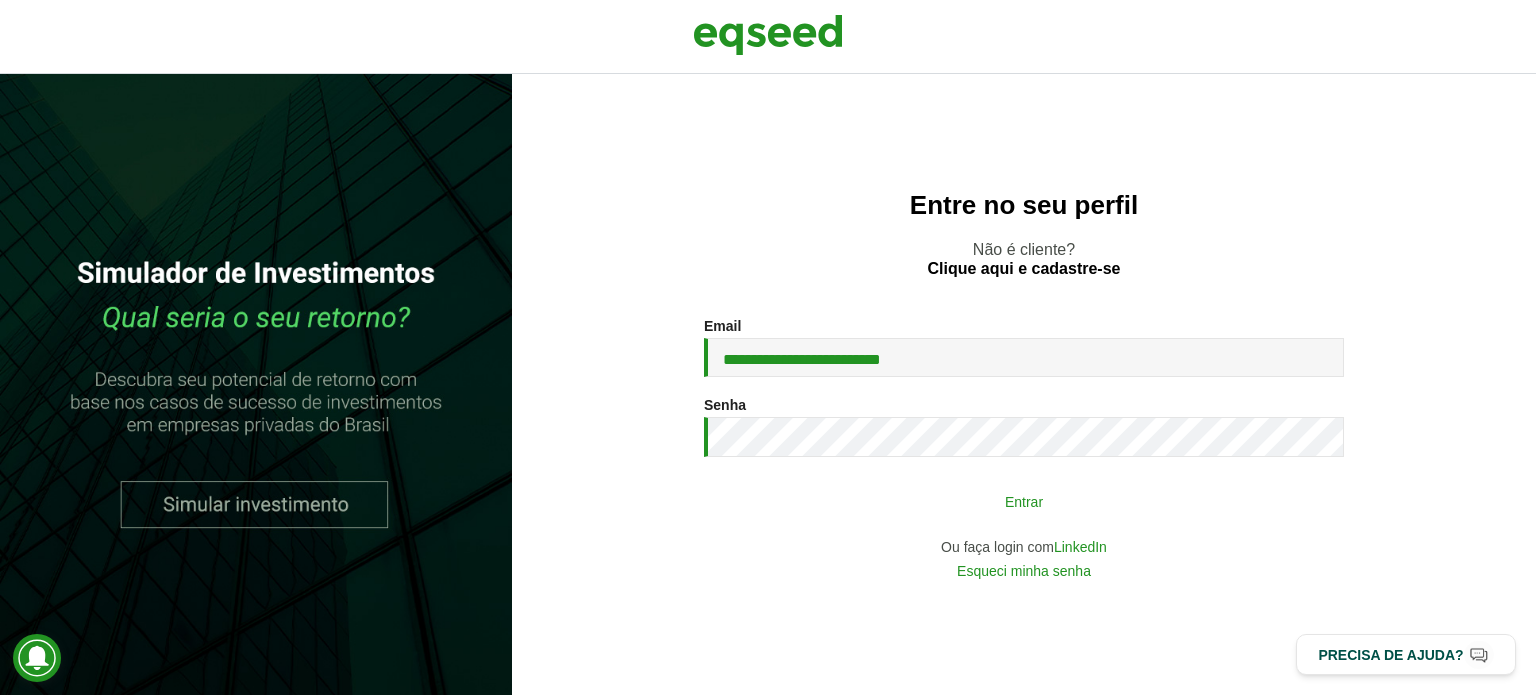 click on "Entrar" at bounding box center (1024, 501) 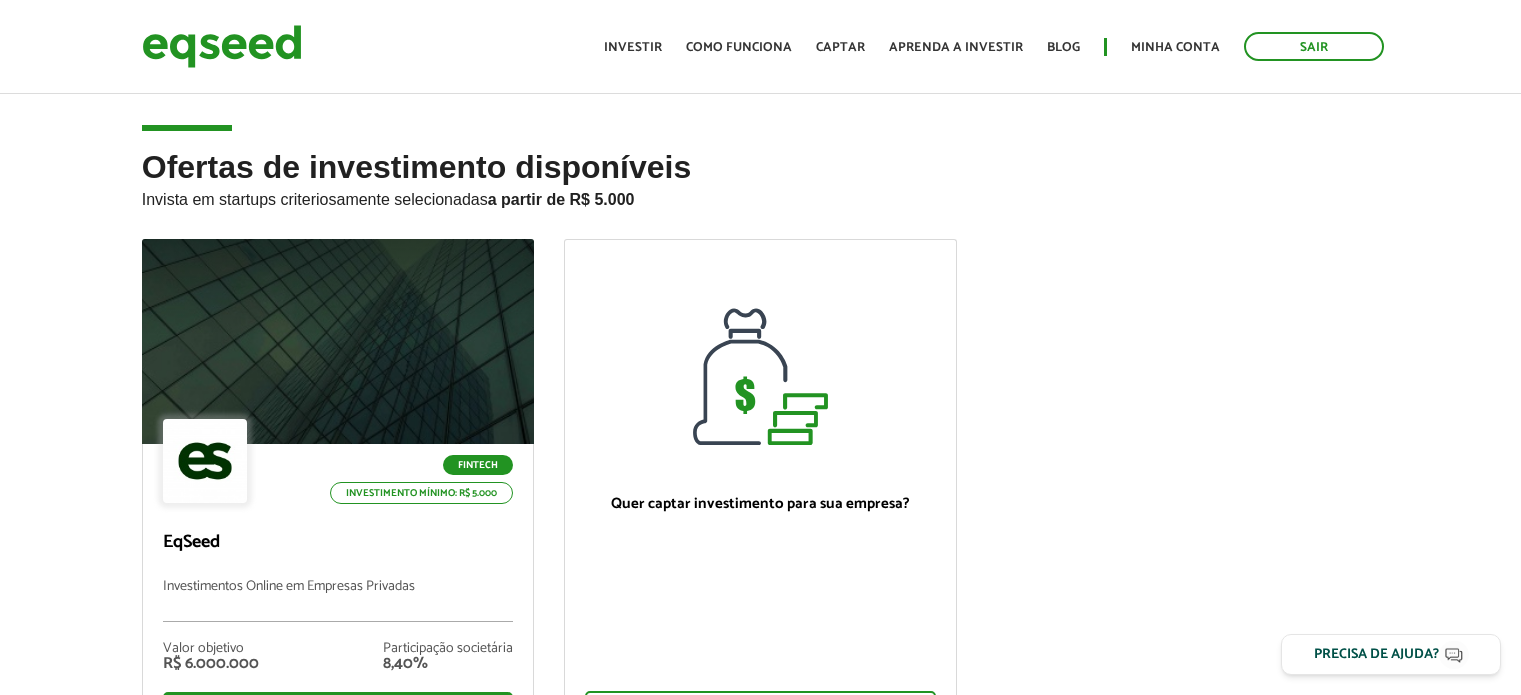 scroll, scrollTop: 0, scrollLeft: 0, axis: both 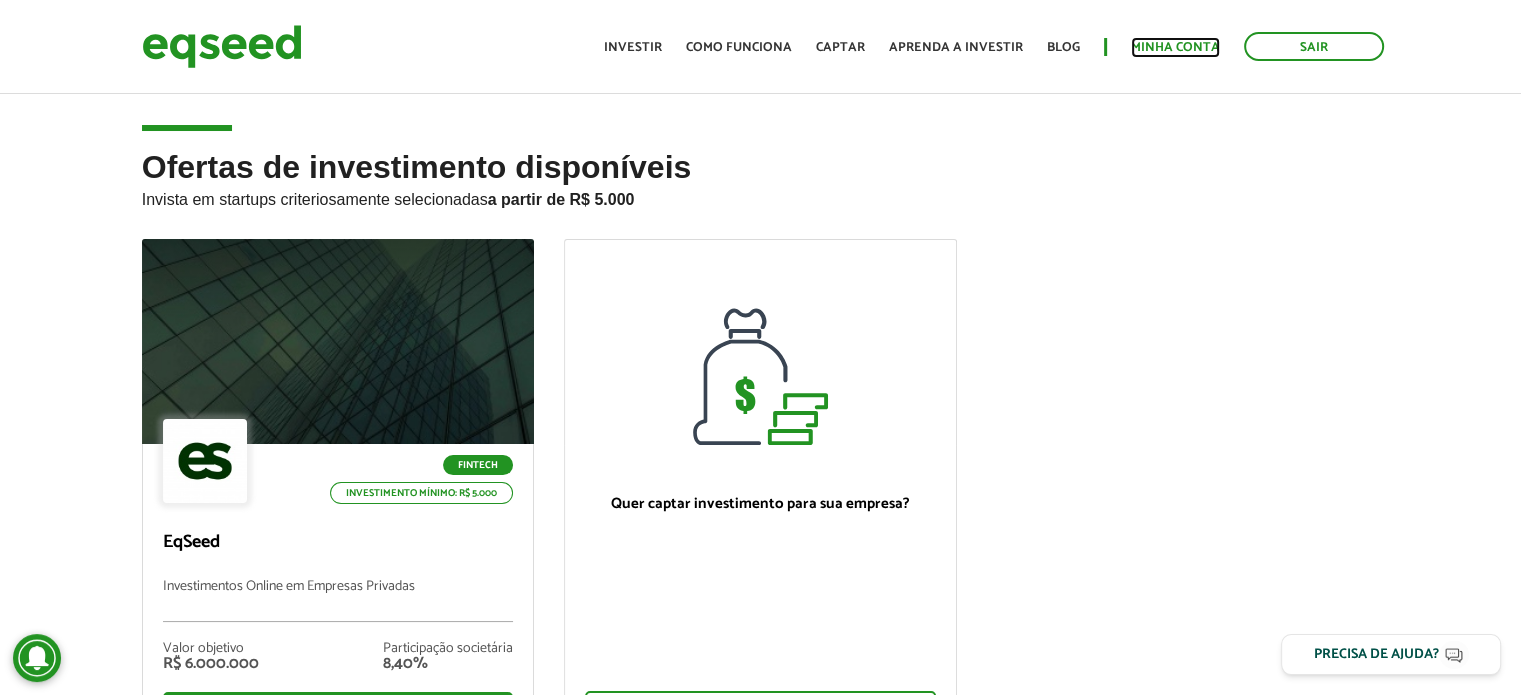 click on "Minha conta" at bounding box center [1175, 47] 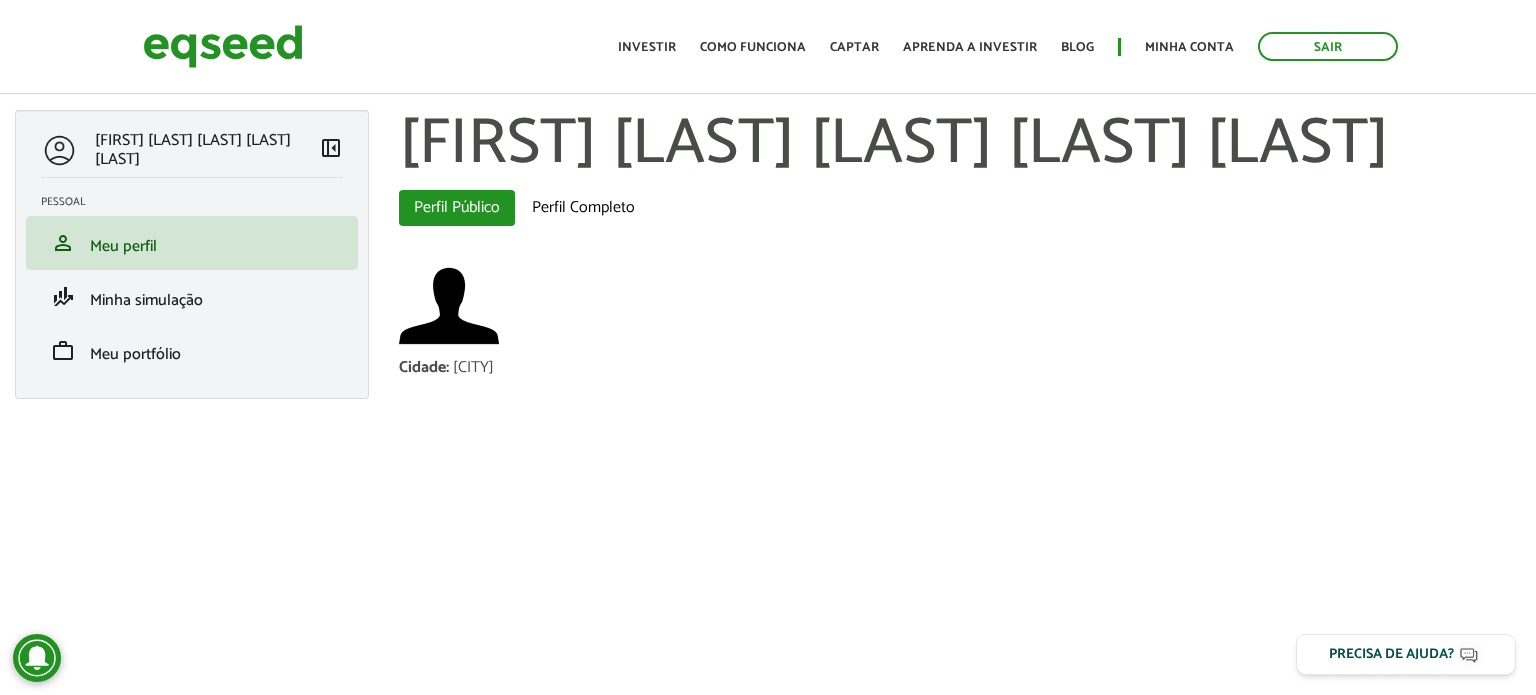 scroll, scrollTop: 0, scrollLeft: 0, axis: both 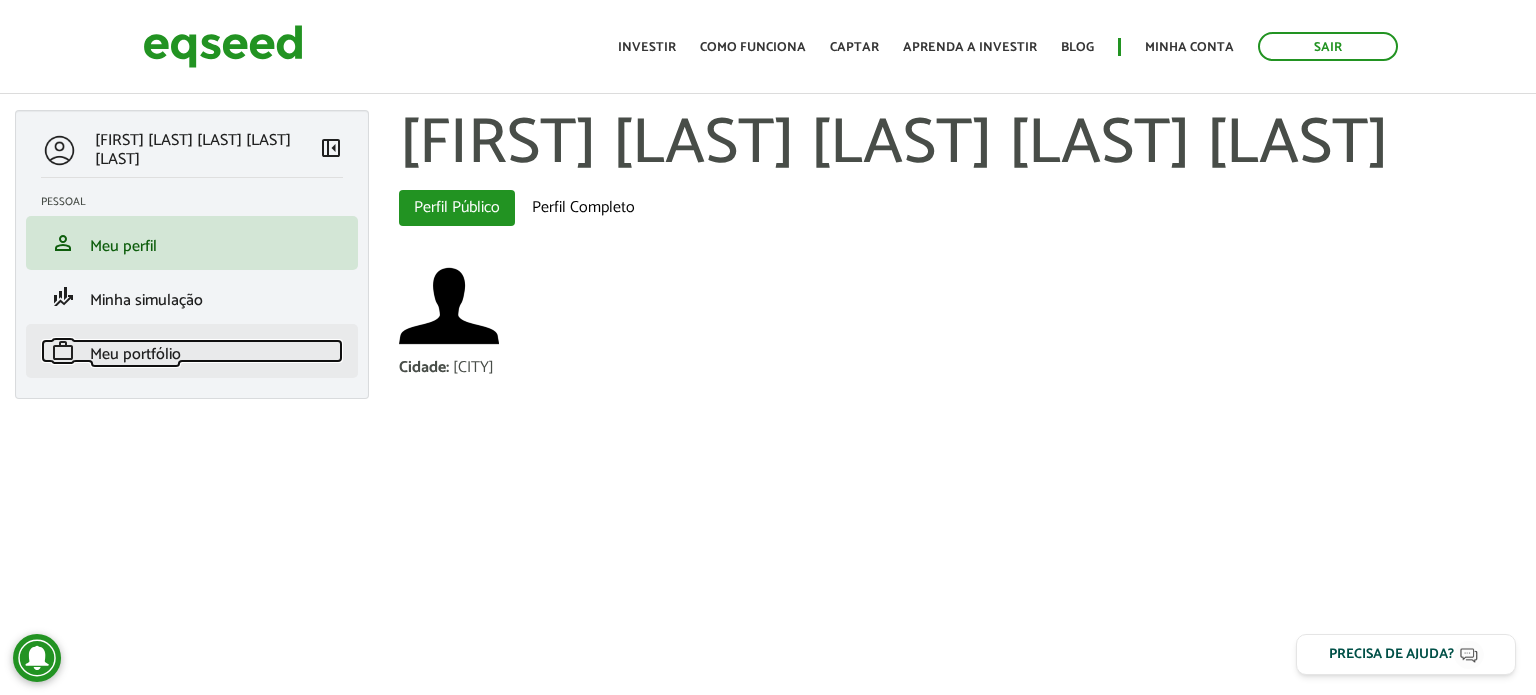 click on "Meu portfólio" at bounding box center (135, 354) 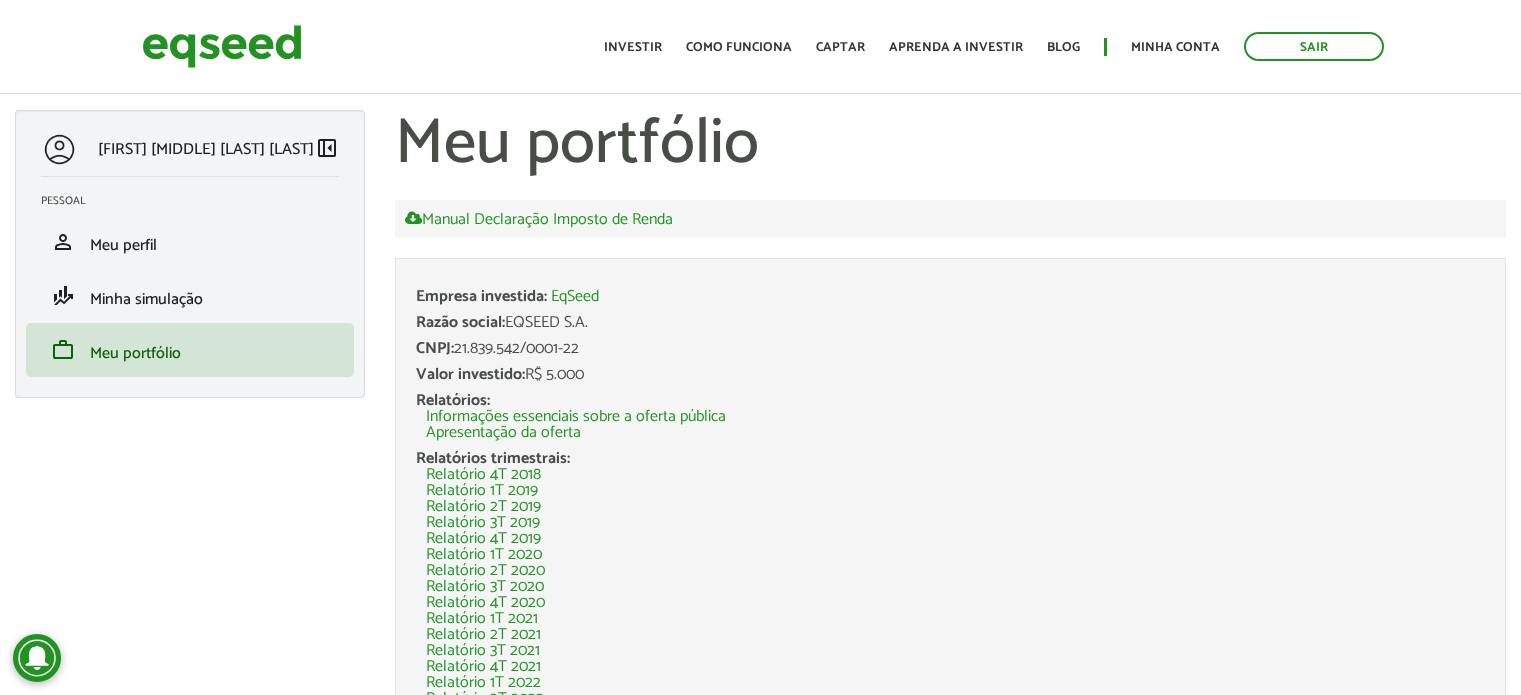 scroll, scrollTop: 0, scrollLeft: 0, axis: both 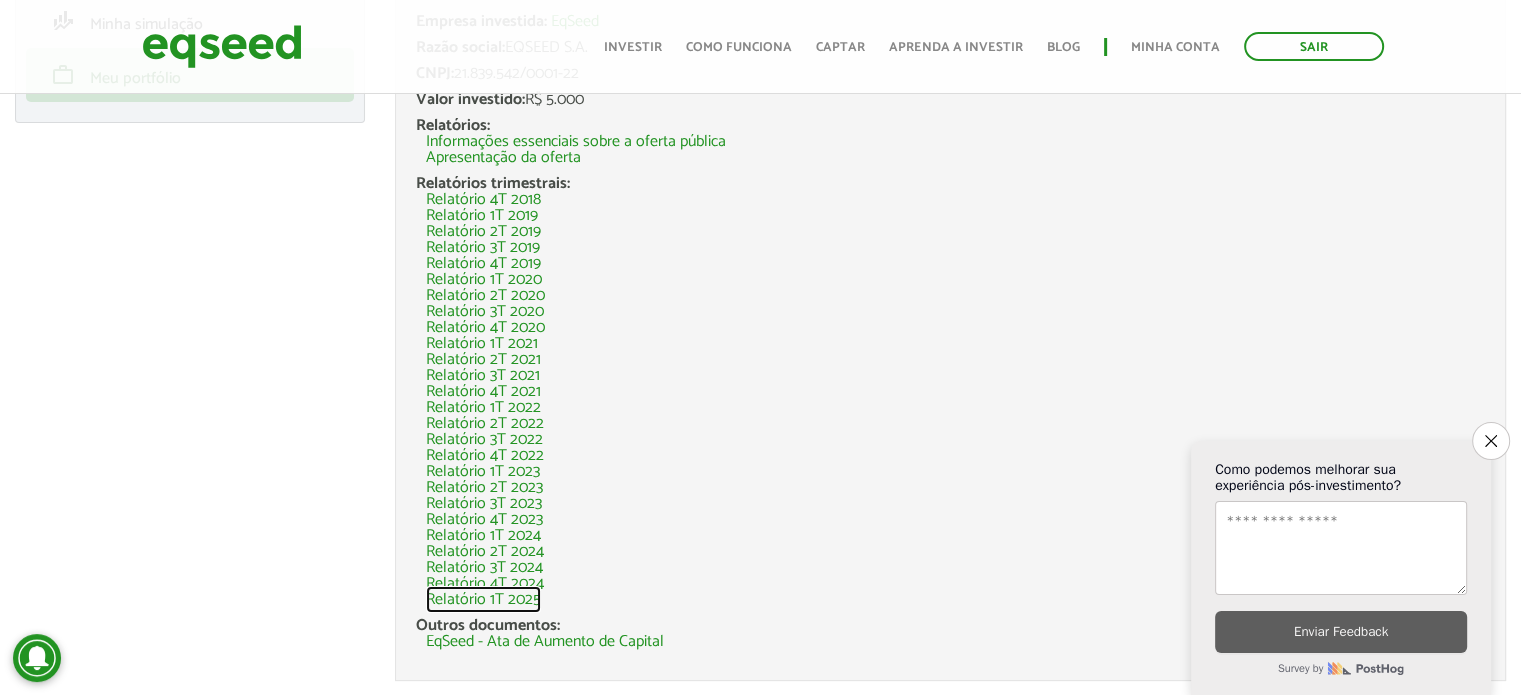 click on "Relatório 1T 2025" at bounding box center [483, 600] 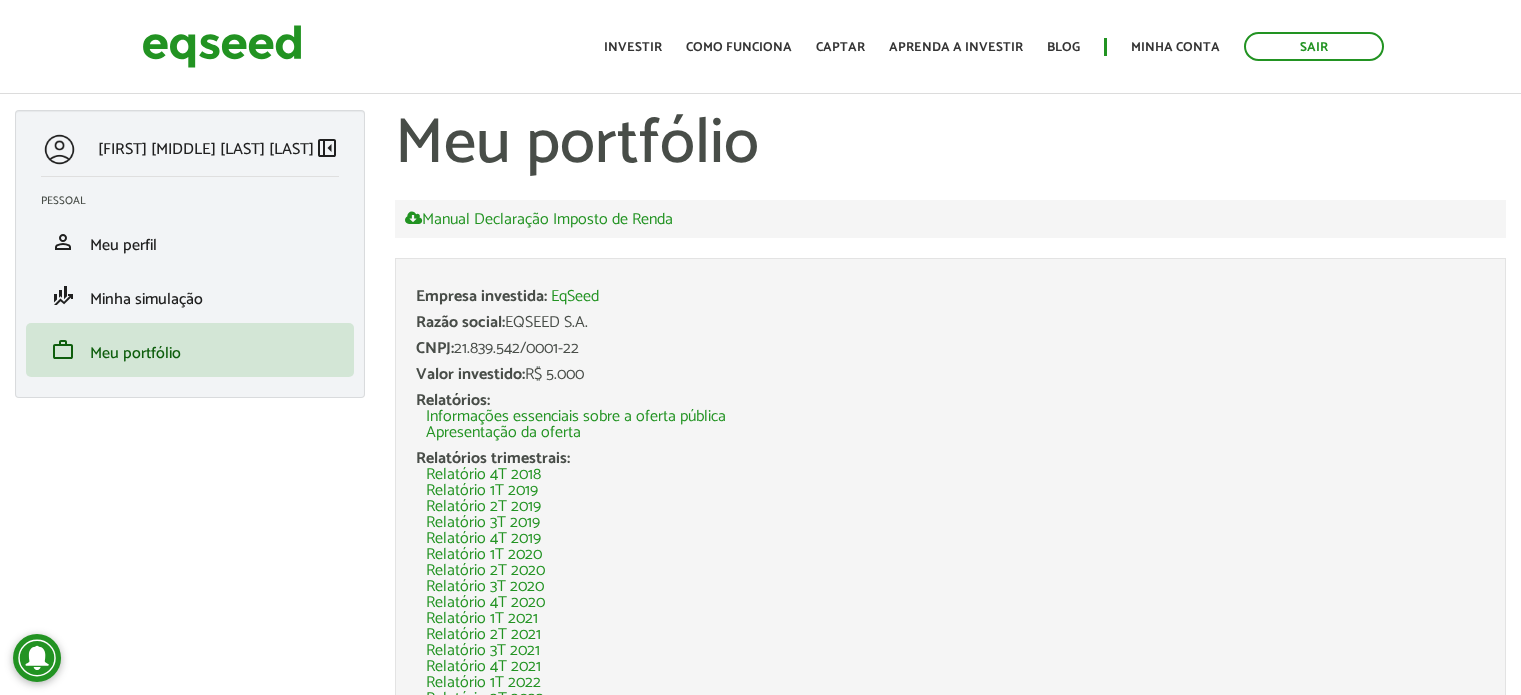 scroll, scrollTop: 275, scrollLeft: 0, axis: vertical 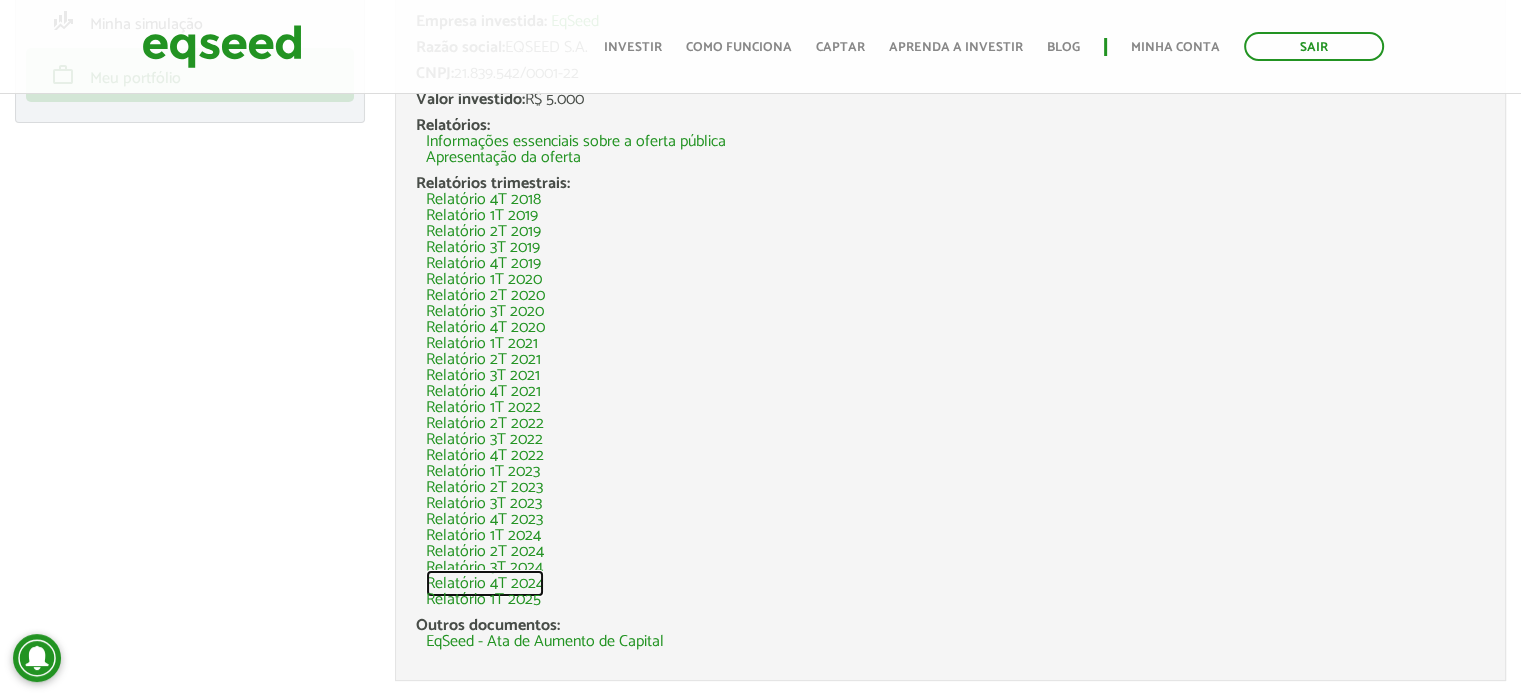 click on "Relatório 4T 2024" at bounding box center (485, 584) 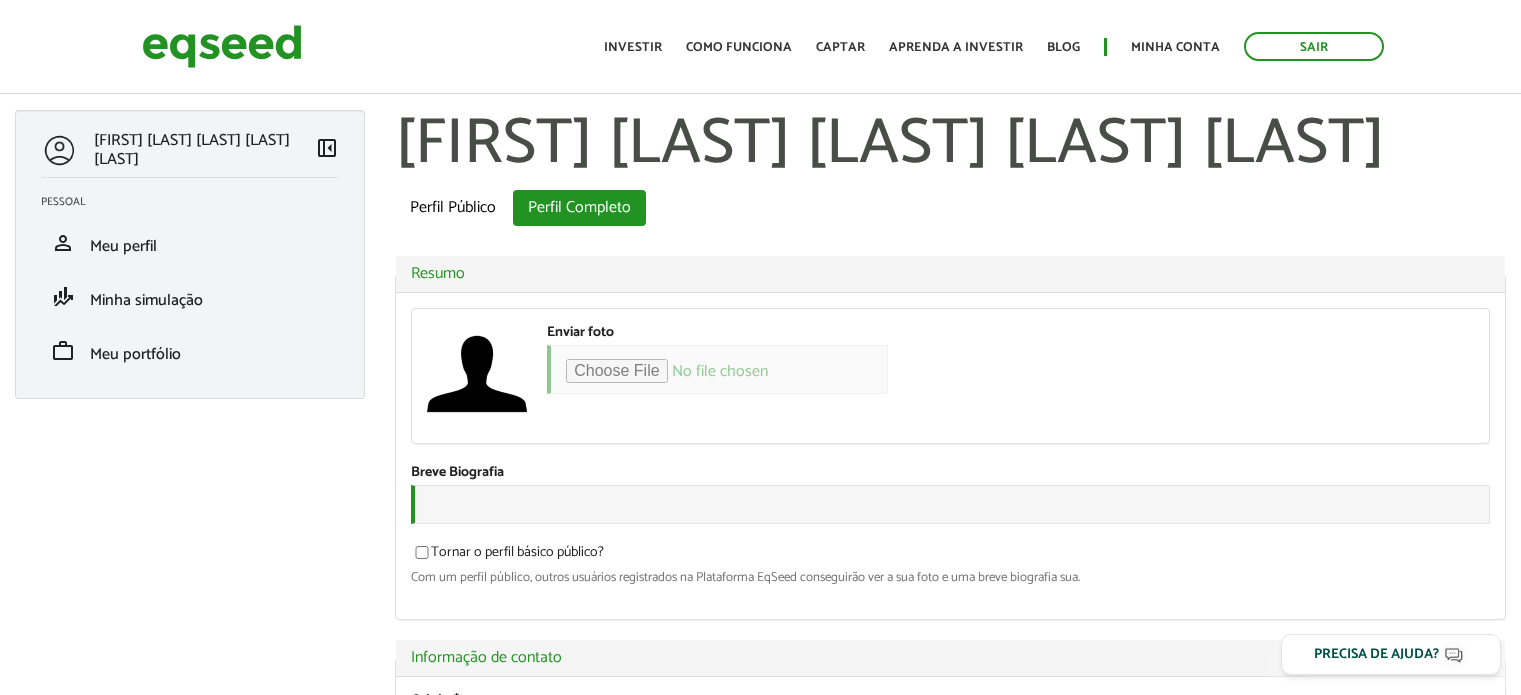 scroll, scrollTop: 0, scrollLeft: 0, axis: both 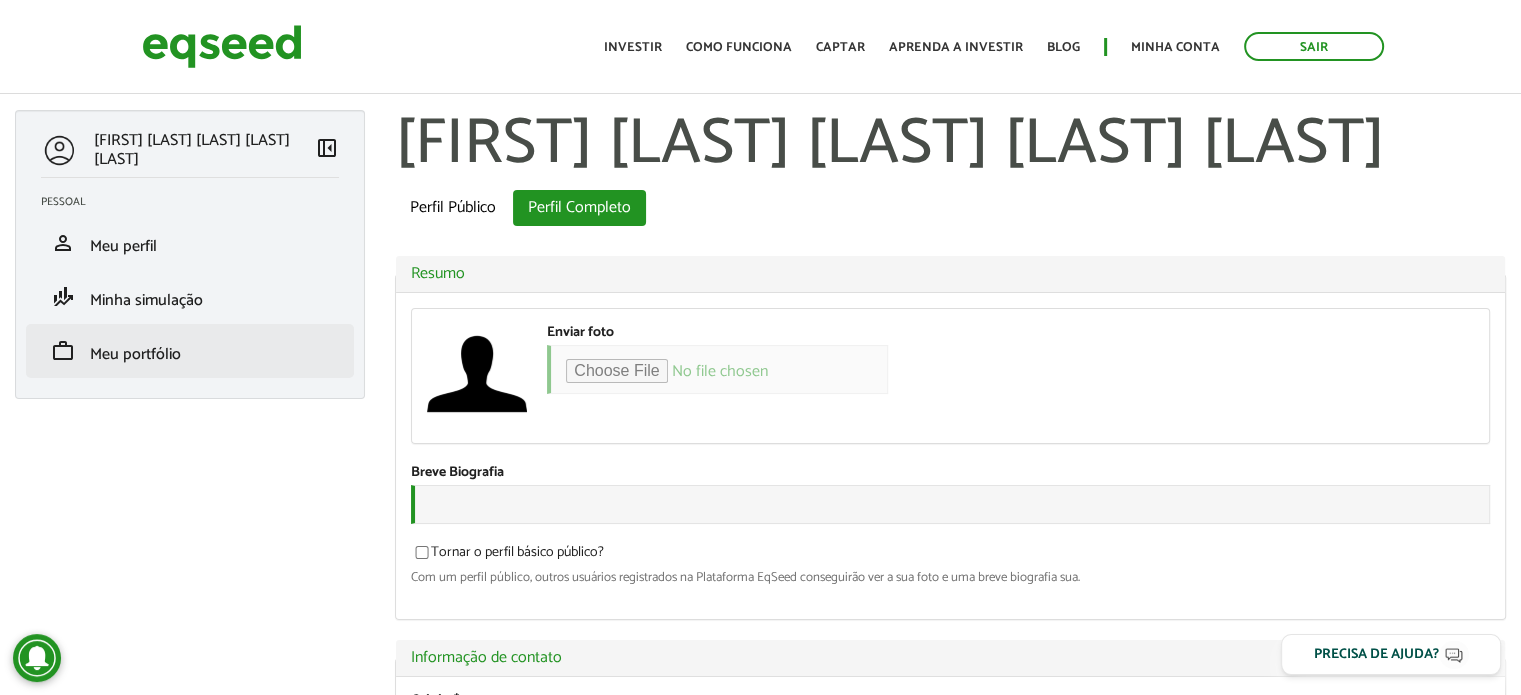 type on "**********" 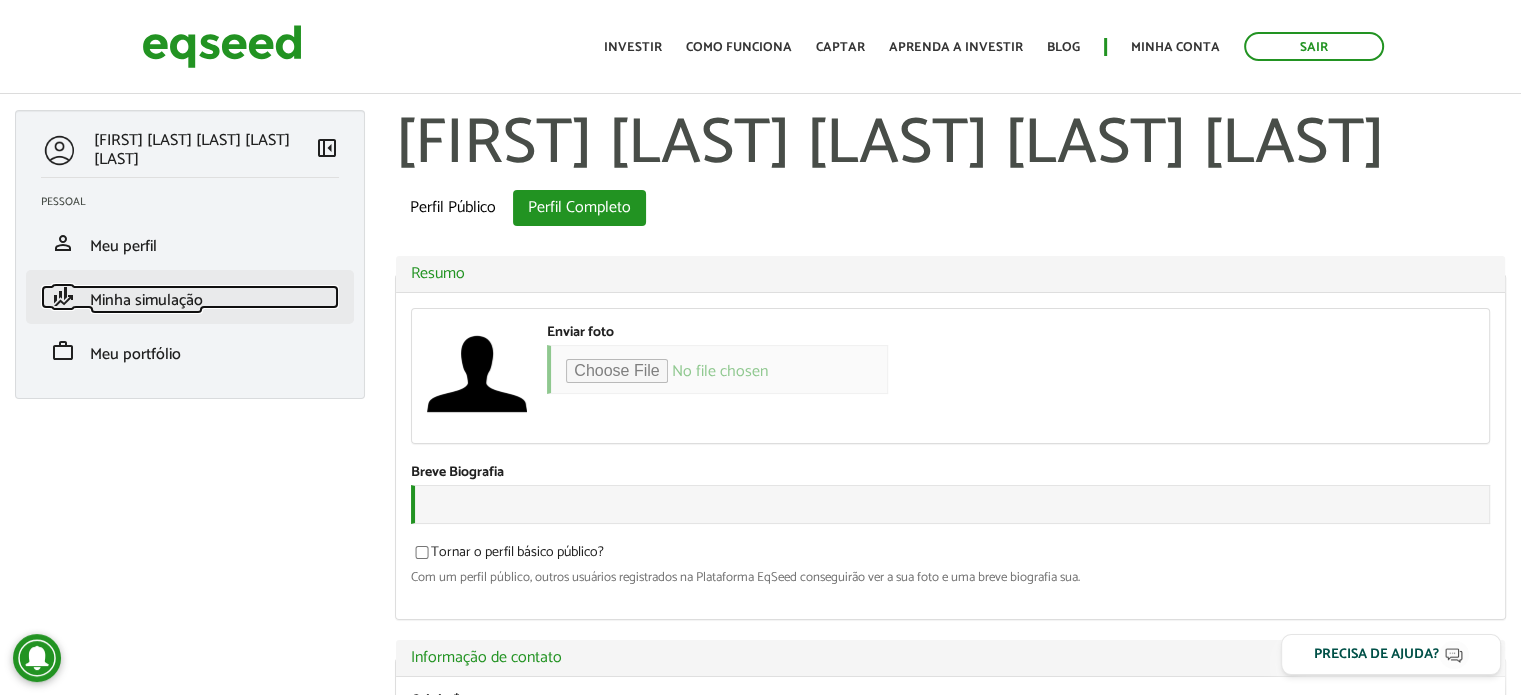 click on "Minha simulação" at bounding box center (146, 300) 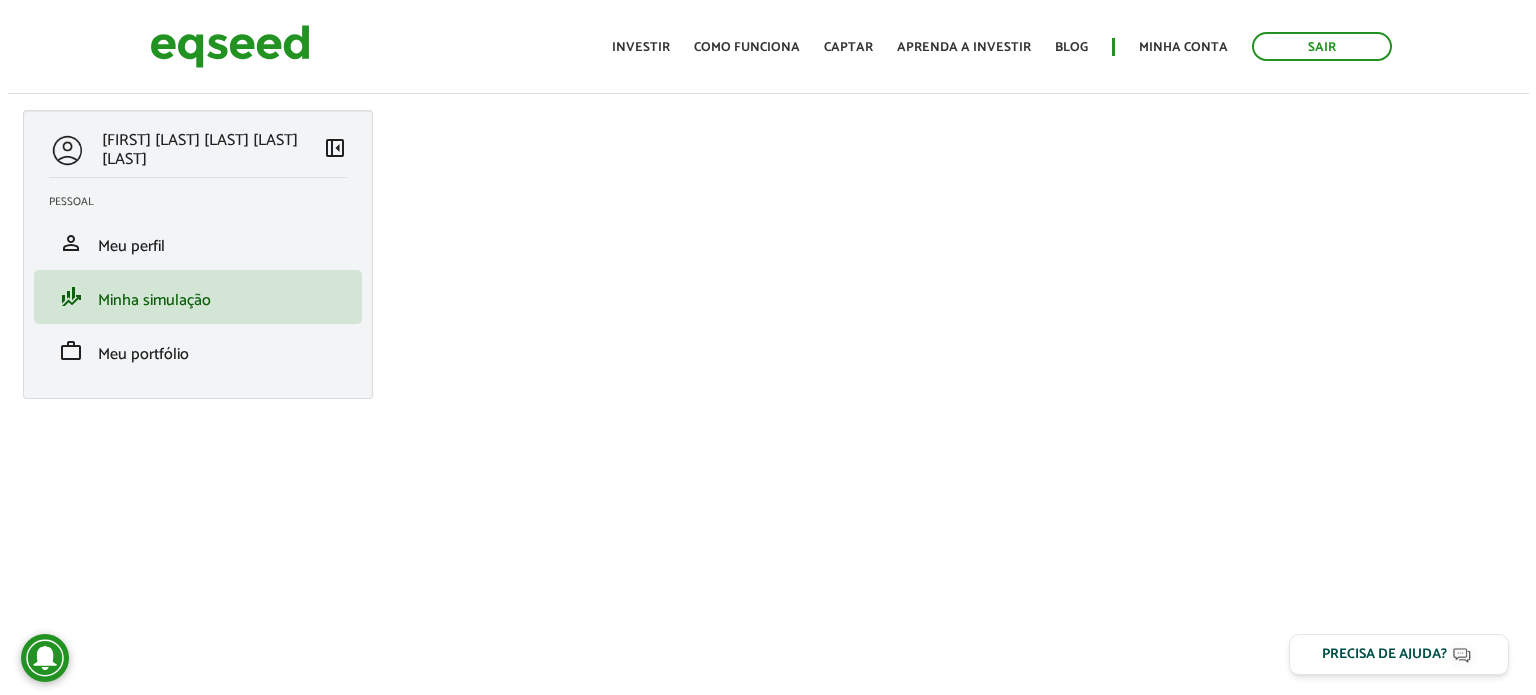 scroll, scrollTop: 0, scrollLeft: 0, axis: both 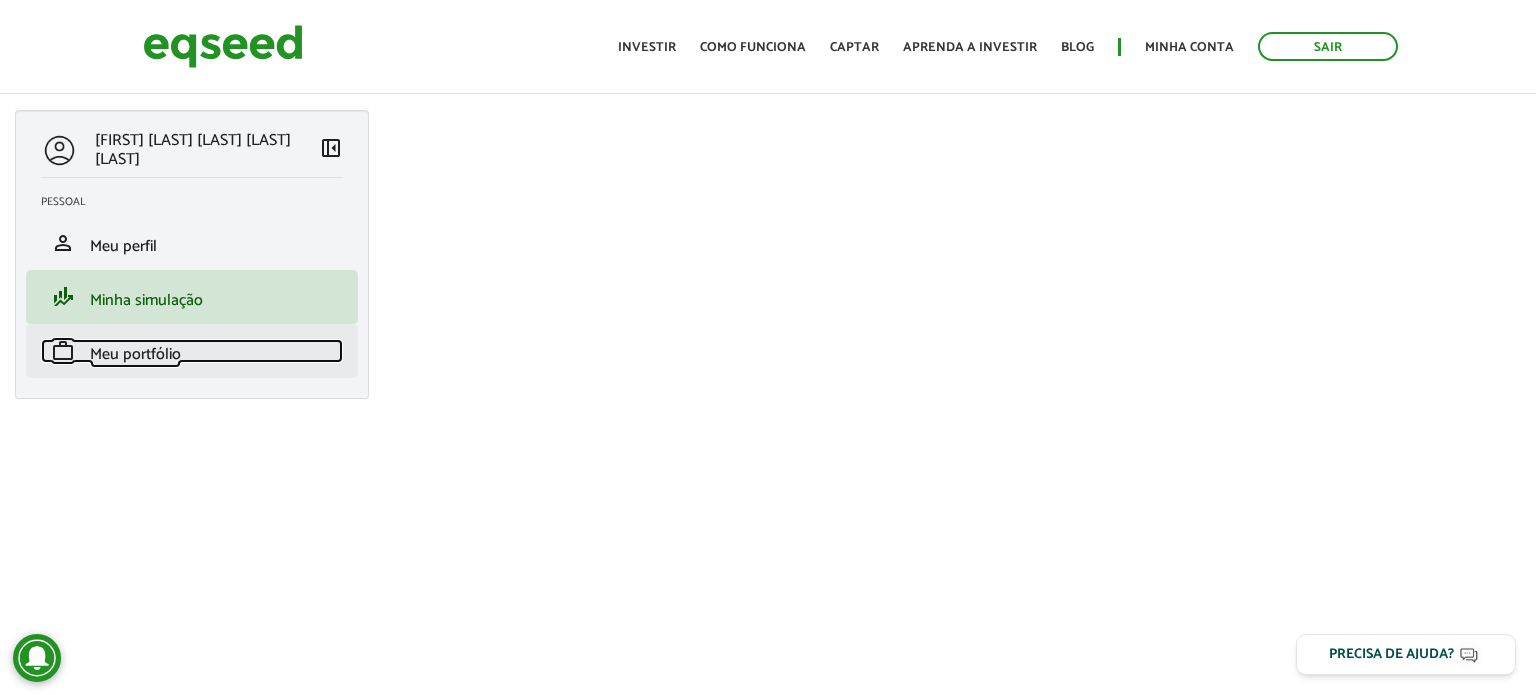 click on "work Meu portfólio" at bounding box center [192, 351] 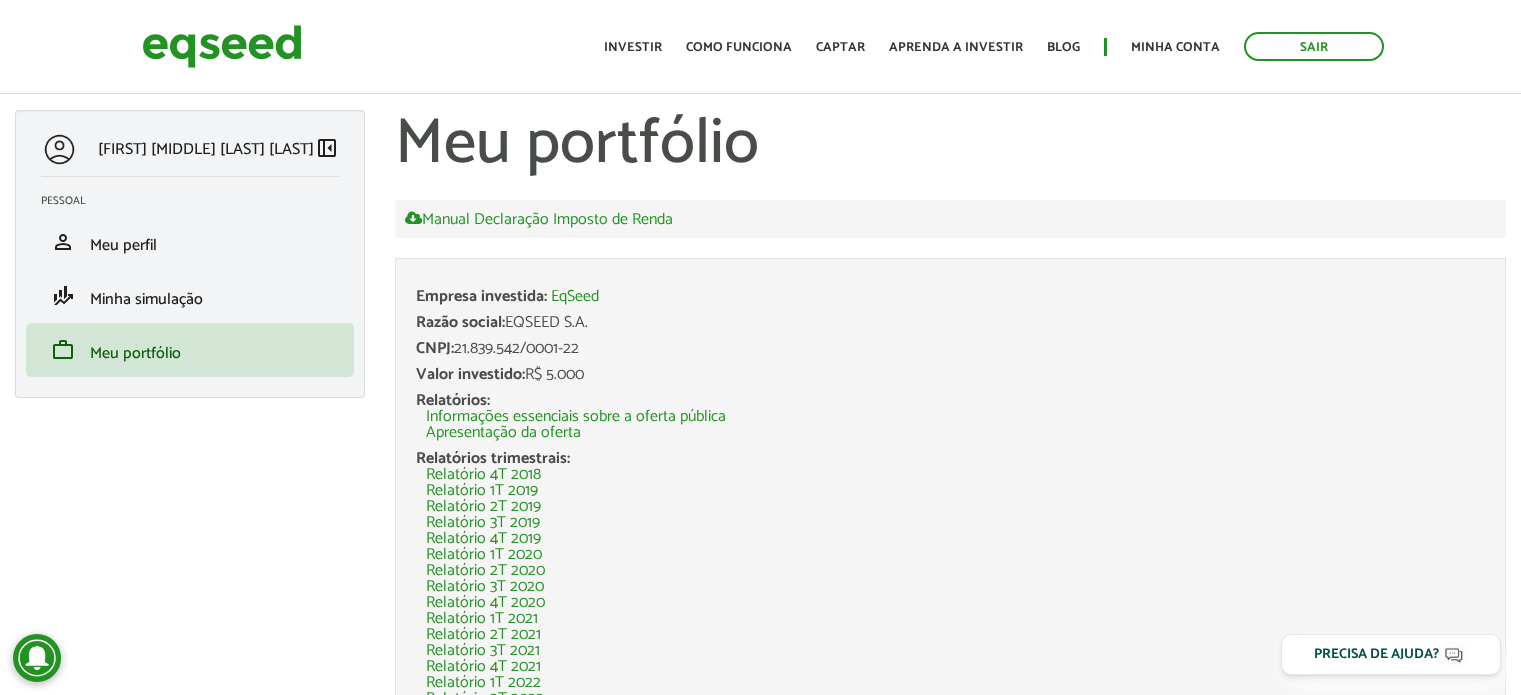 scroll, scrollTop: 0, scrollLeft: 0, axis: both 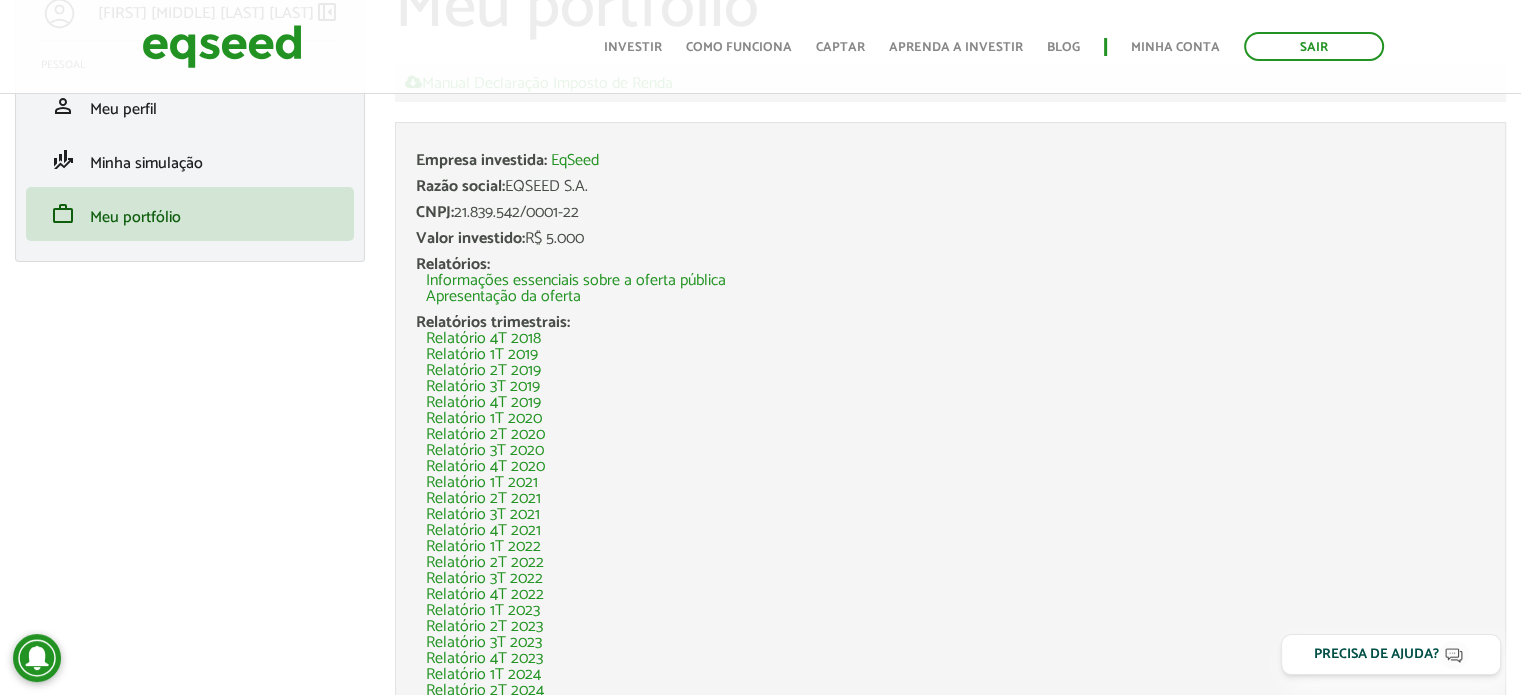 drag, startPoint x: 586, startPoint y: 214, endPoint x: 461, endPoint y: 220, distance: 125.14392 